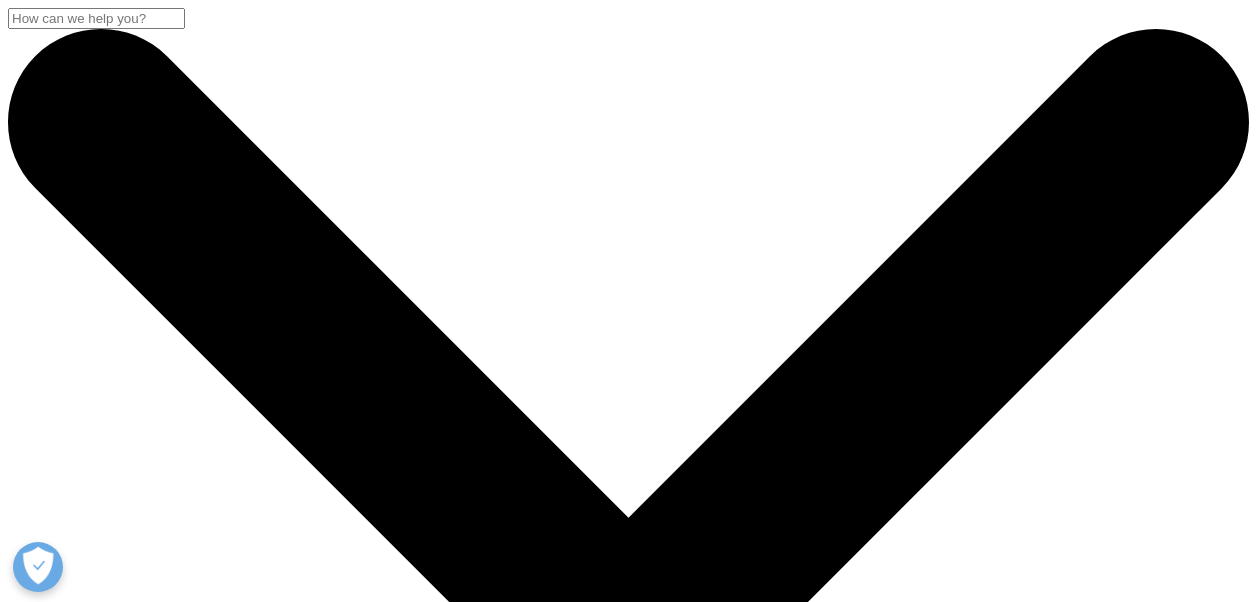 scroll, scrollTop: 0, scrollLeft: 0, axis: both 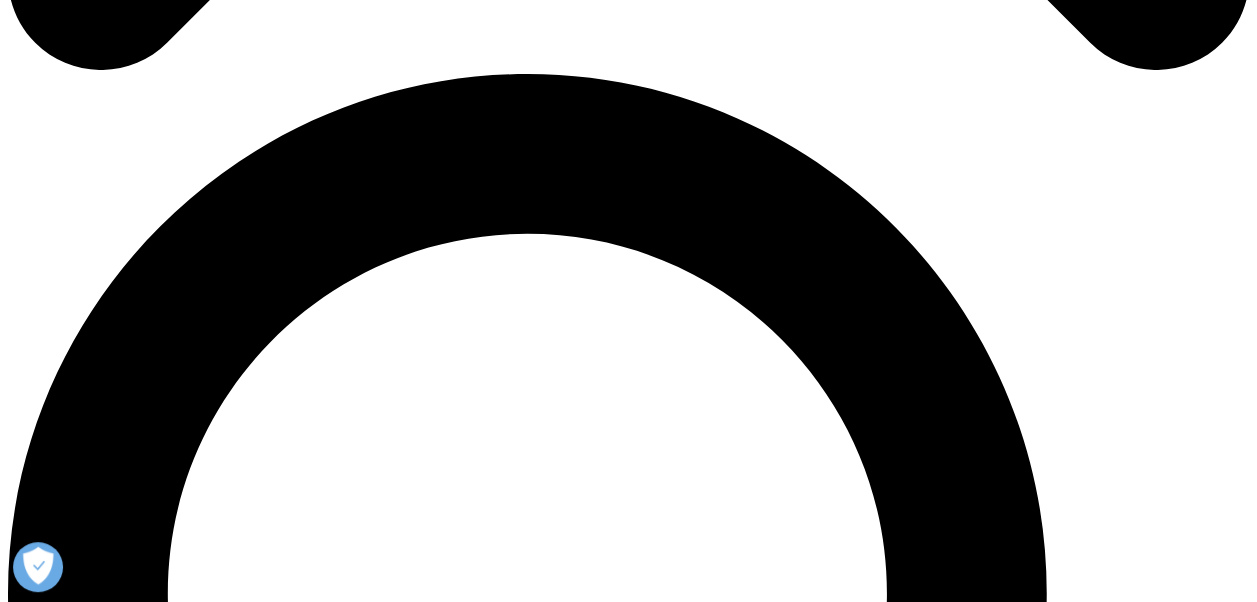 click at bounding box center (628, 9539) 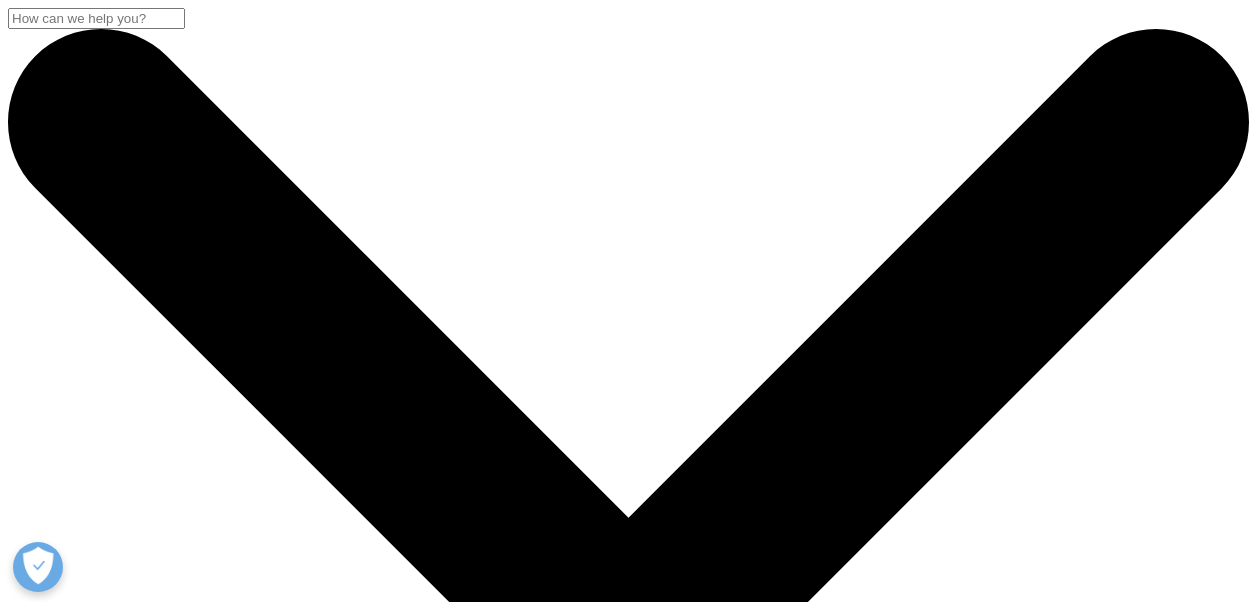 scroll, scrollTop: 0, scrollLeft: 0, axis: both 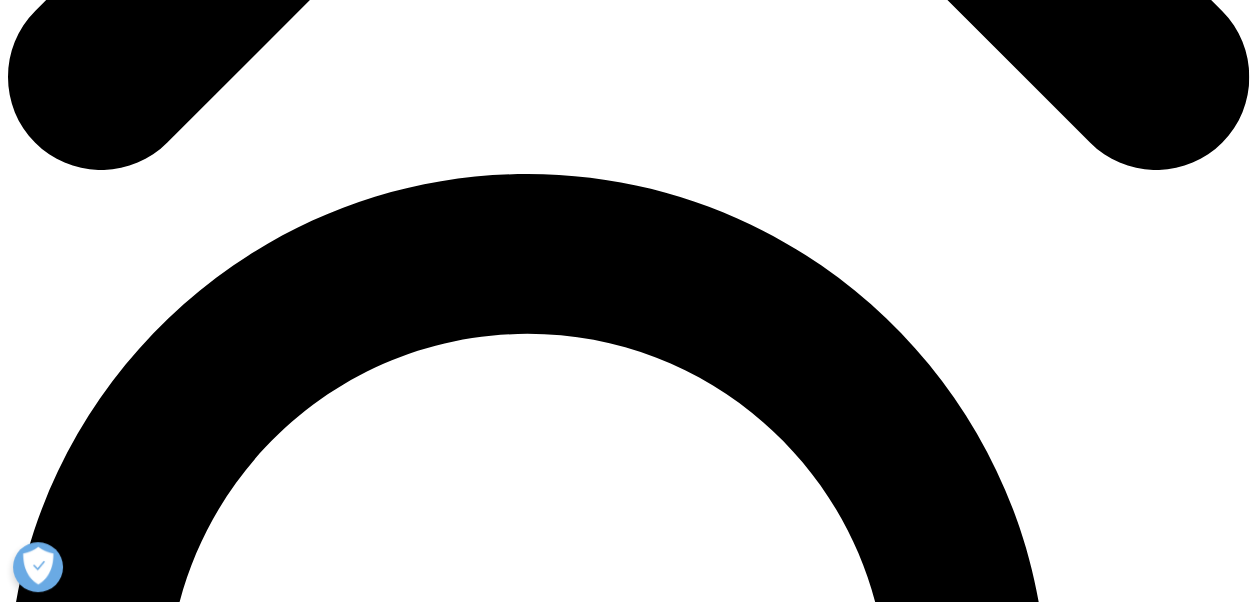 click on "国内データ製品一覧" at bounding box center (80, 9556) 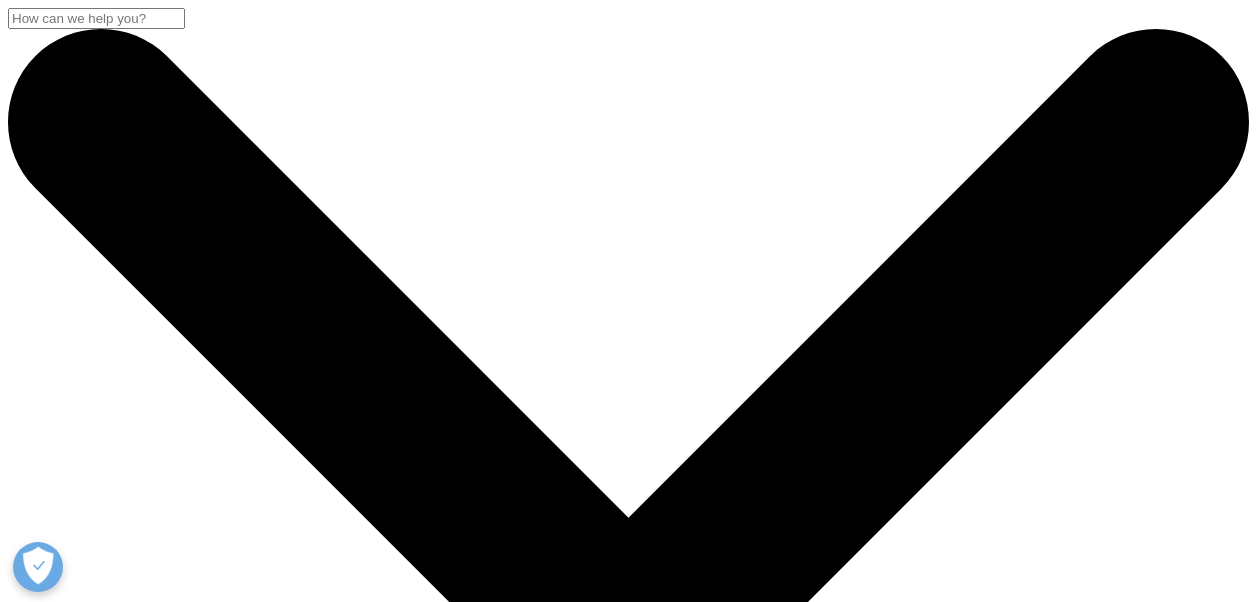 scroll, scrollTop: 0, scrollLeft: 0, axis: both 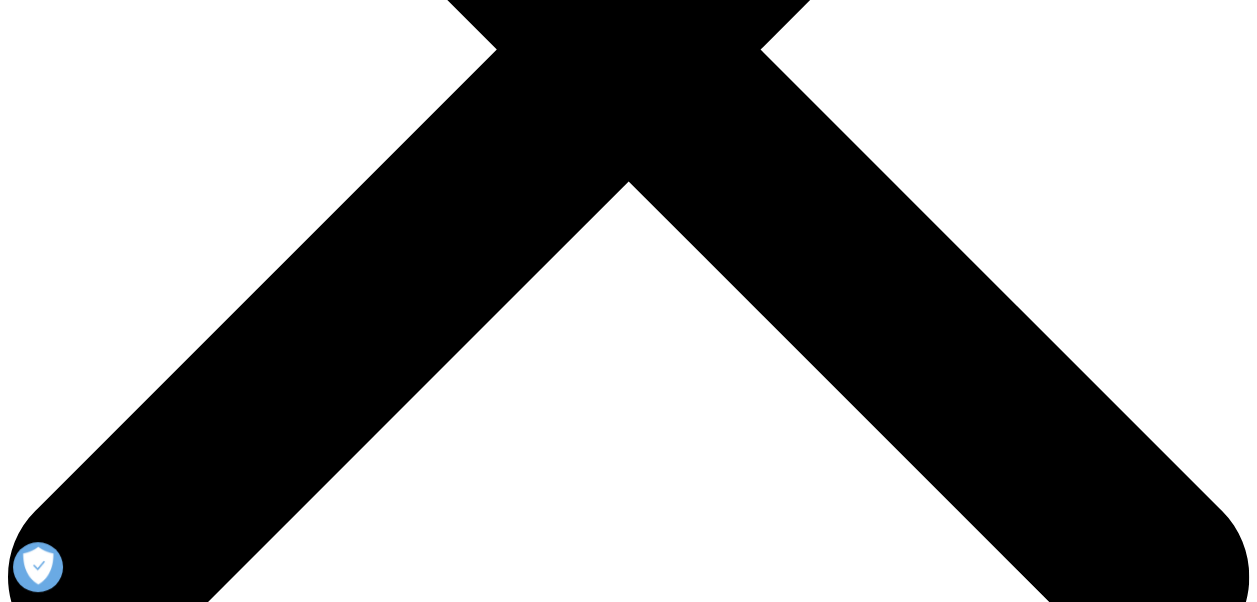 click on "医薬品市場統計（病院版・開業医版）：JPM" at bounding box center [206, 9863] 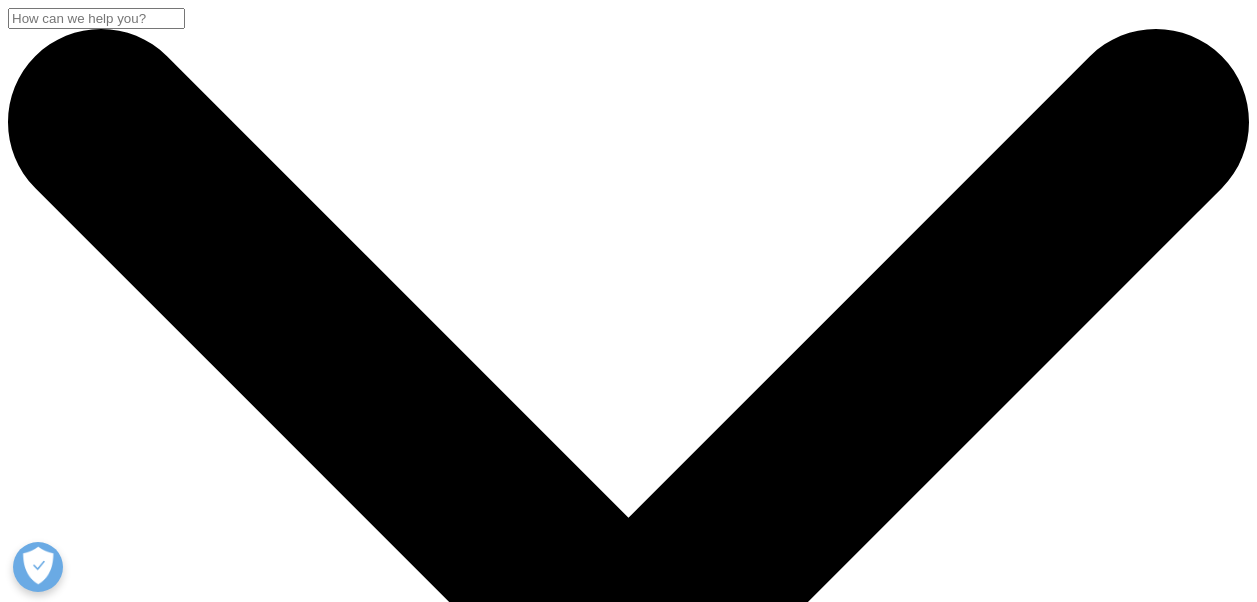 scroll, scrollTop: 600, scrollLeft: 0, axis: vertical 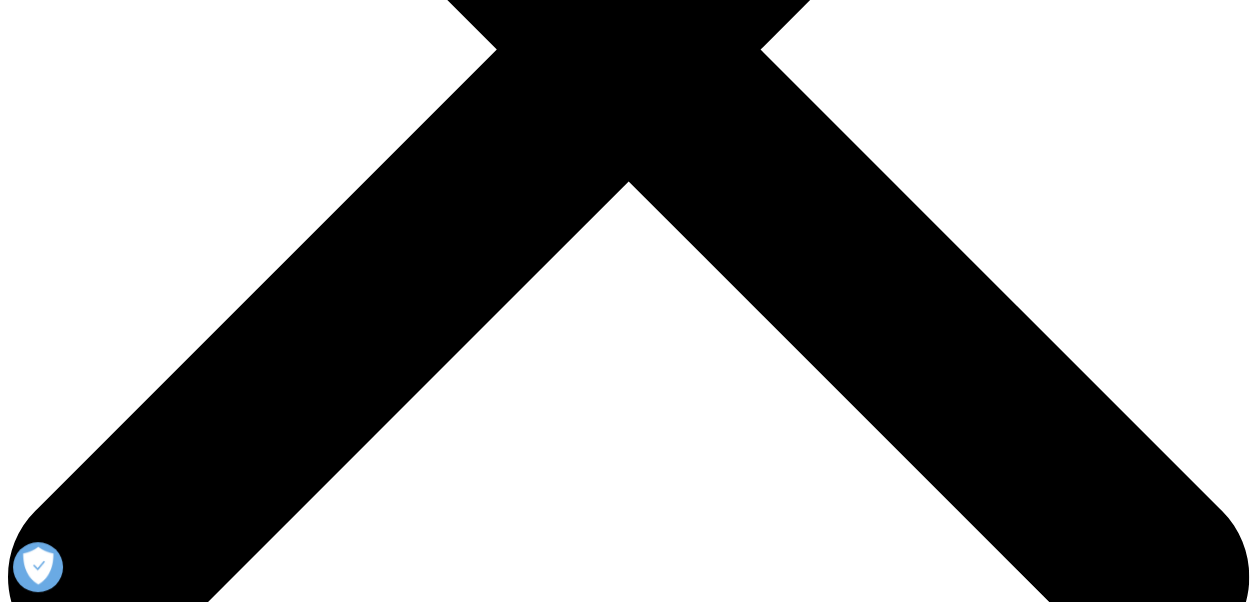 click on "日本医療統計（開業医版・病院版）：JMDG・JMDH" at bounding box center [235, 9884] 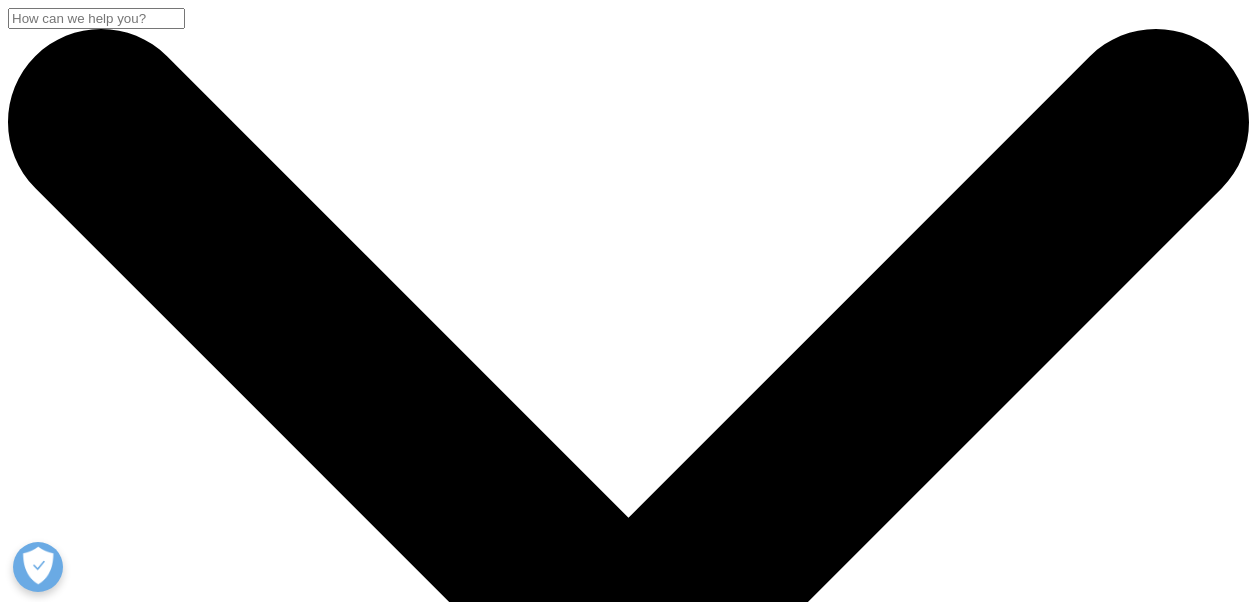 scroll, scrollTop: 600, scrollLeft: 0, axis: vertical 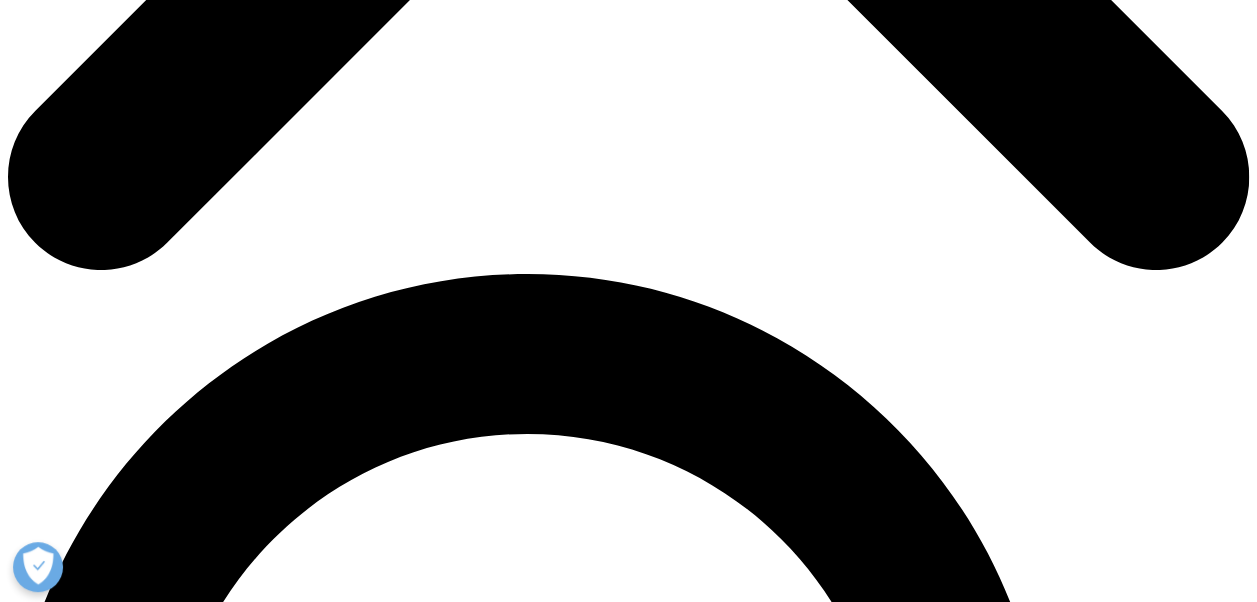 click on "IMSBase-JPM" at bounding box center (95, 9694) 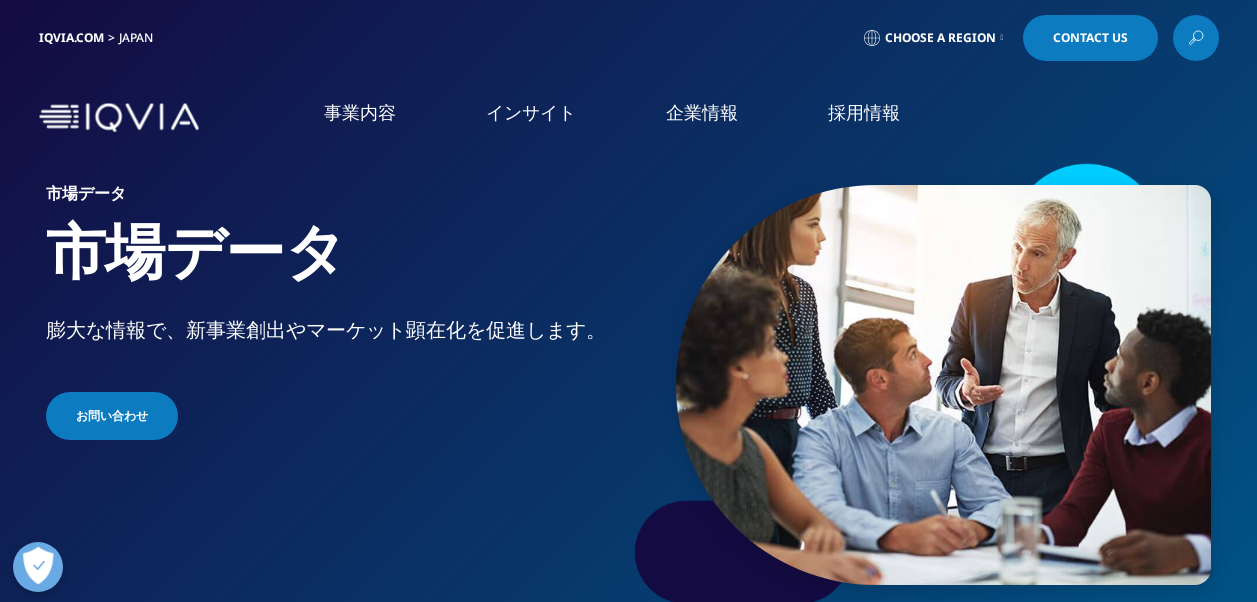 scroll, scrollTop: 0, scrollLeft: 0, axis: both 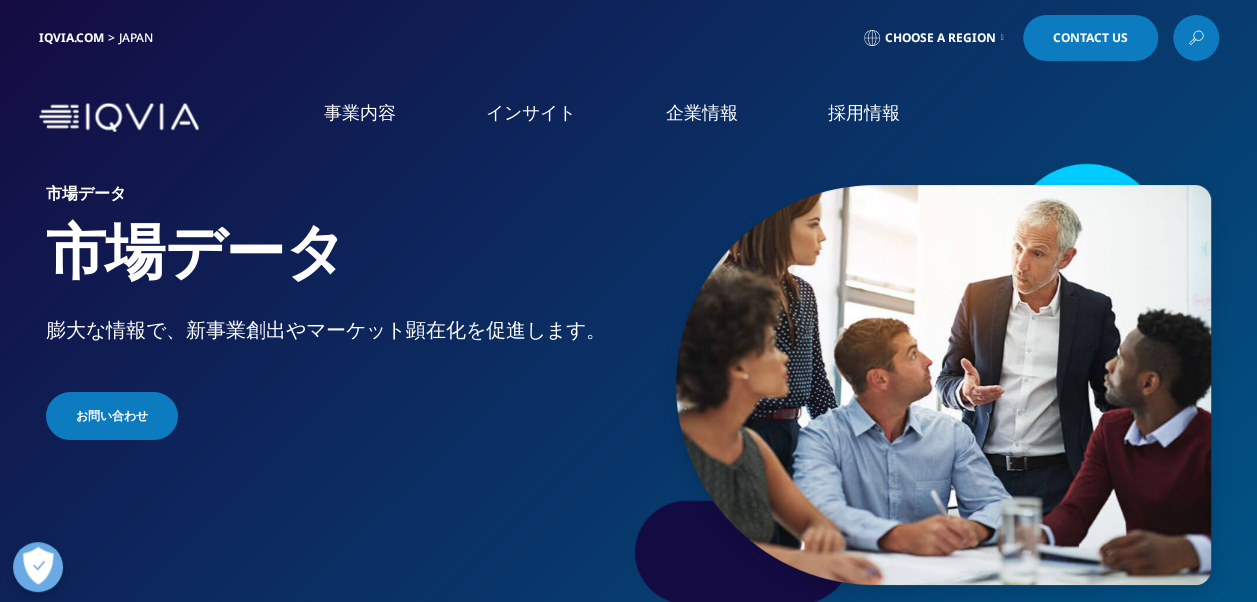 click on "概要" at bounding box center (528, 496) 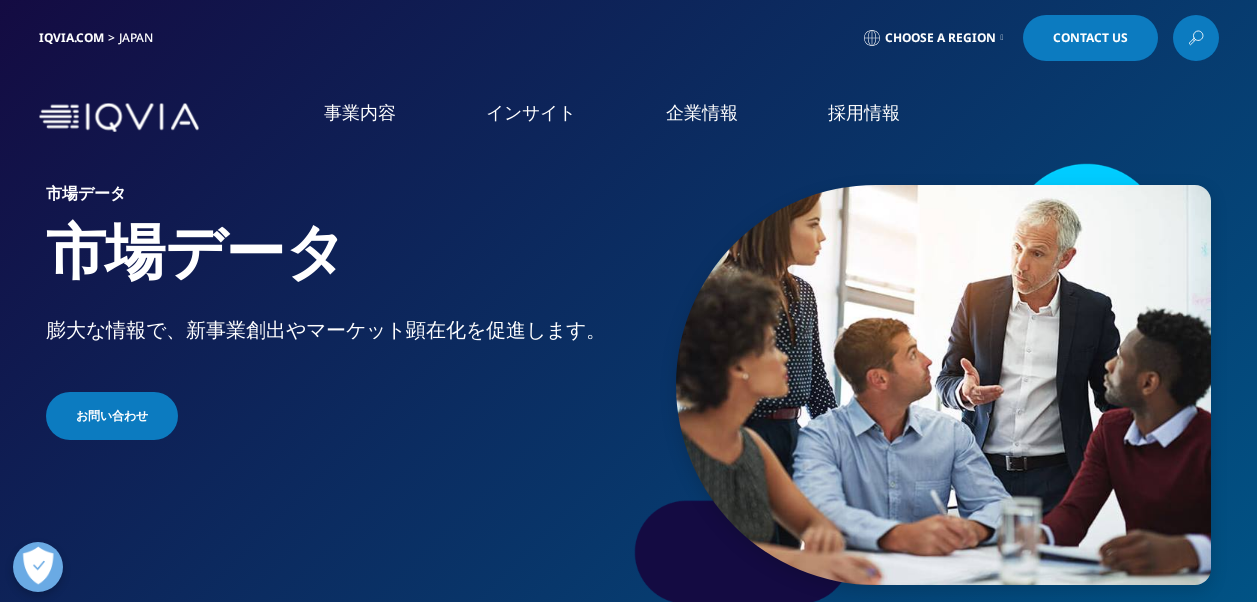 scroll, scrollTop: 0, scrollLeft: 0, axis: both 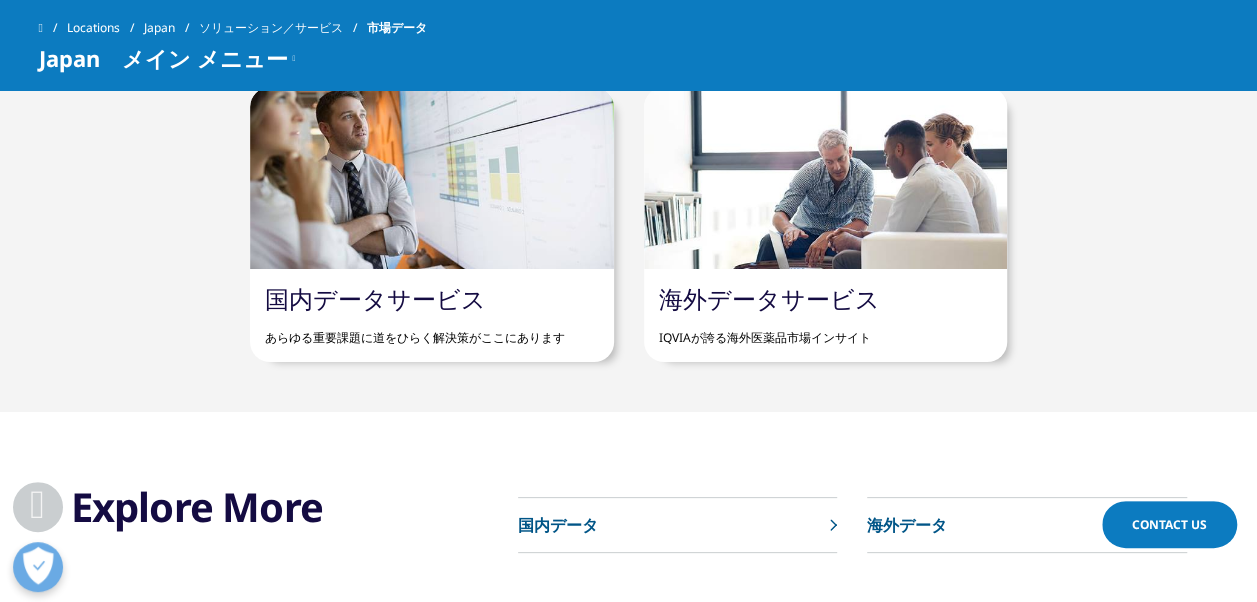 click on "国内データサービス" at bounding box center [375, 298] 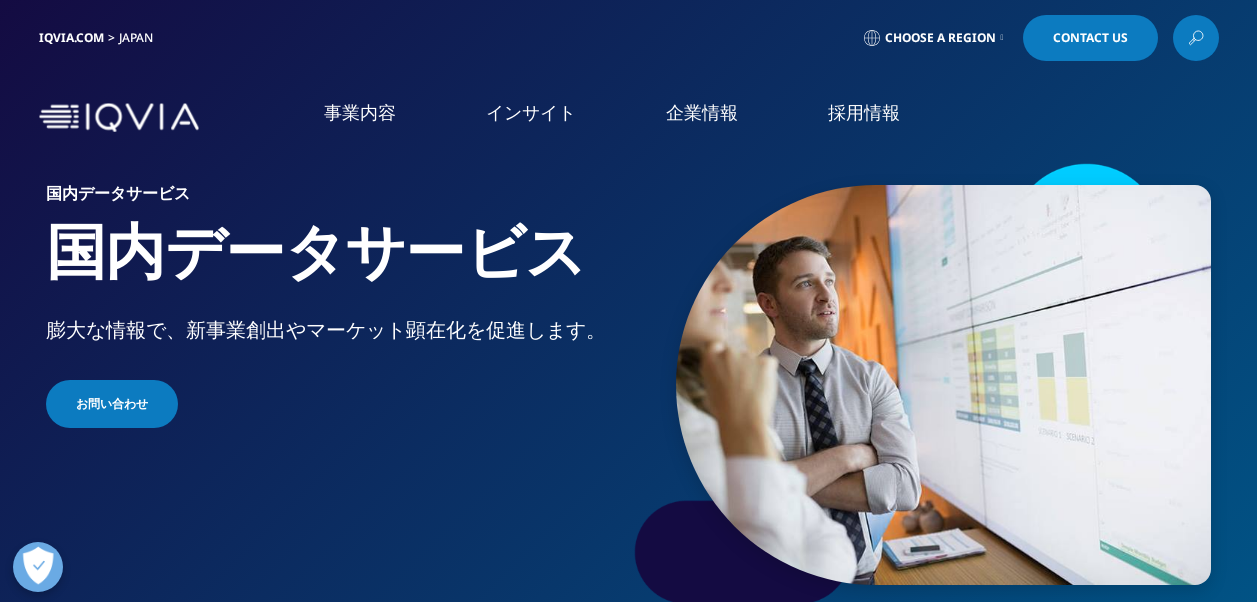 scroll, scrollTop: 0, scrollLeft: 0, axis: both 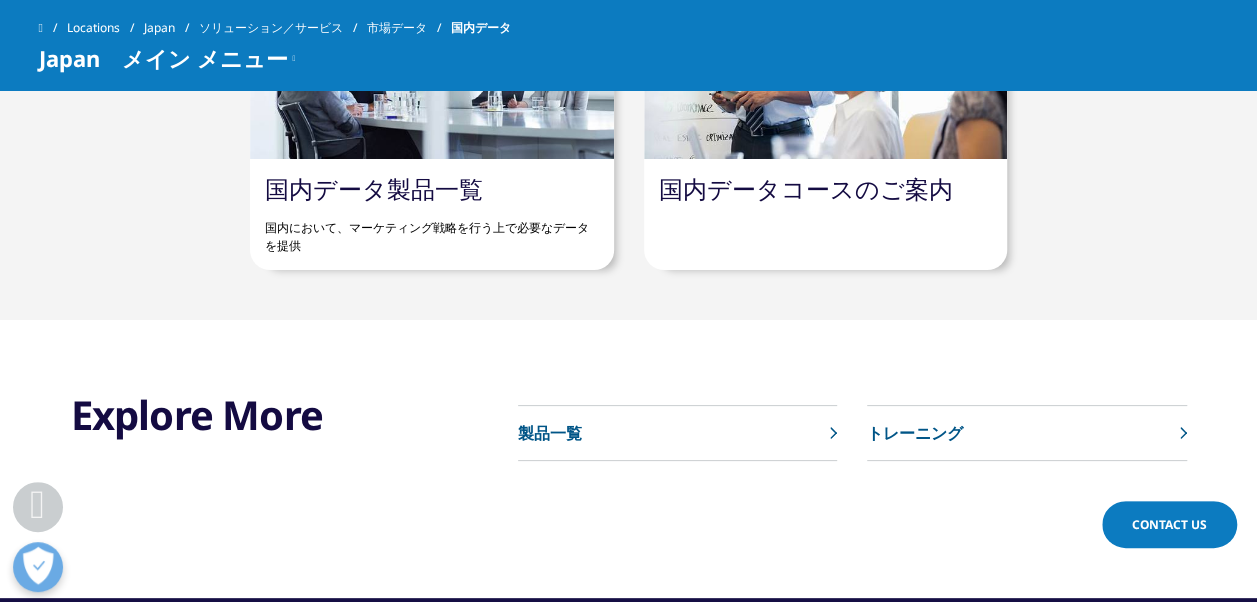 click on "国内データ製品一覧" at bounding box center (374, 188) 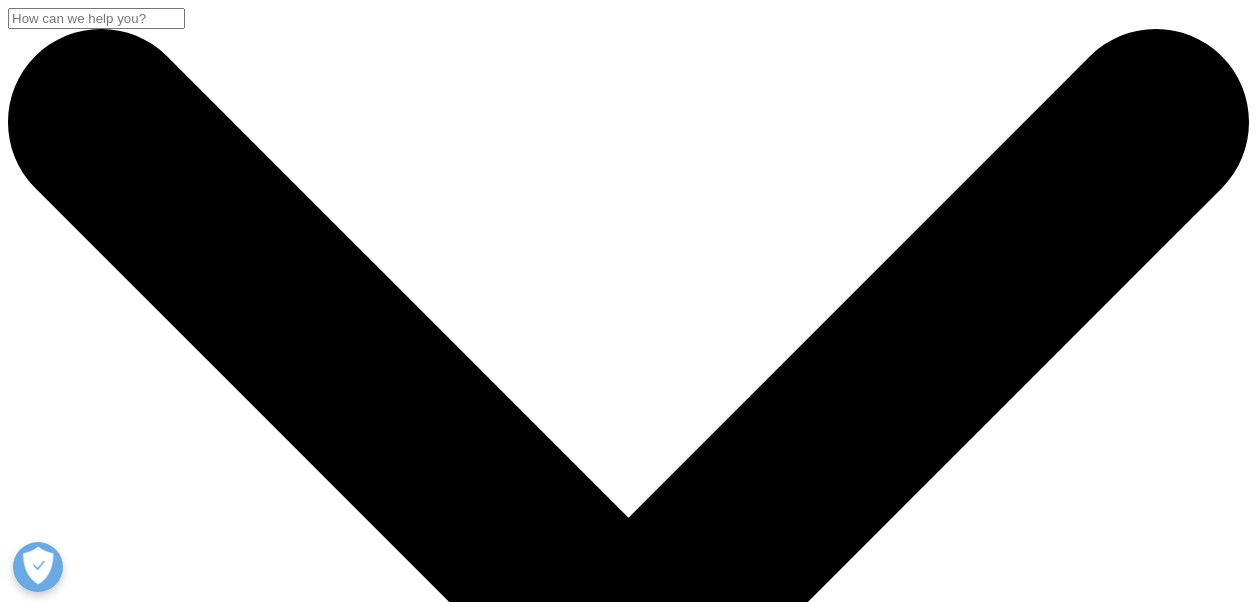 scroll, scrollTop: 0, scrollLeft: 0, axis: both 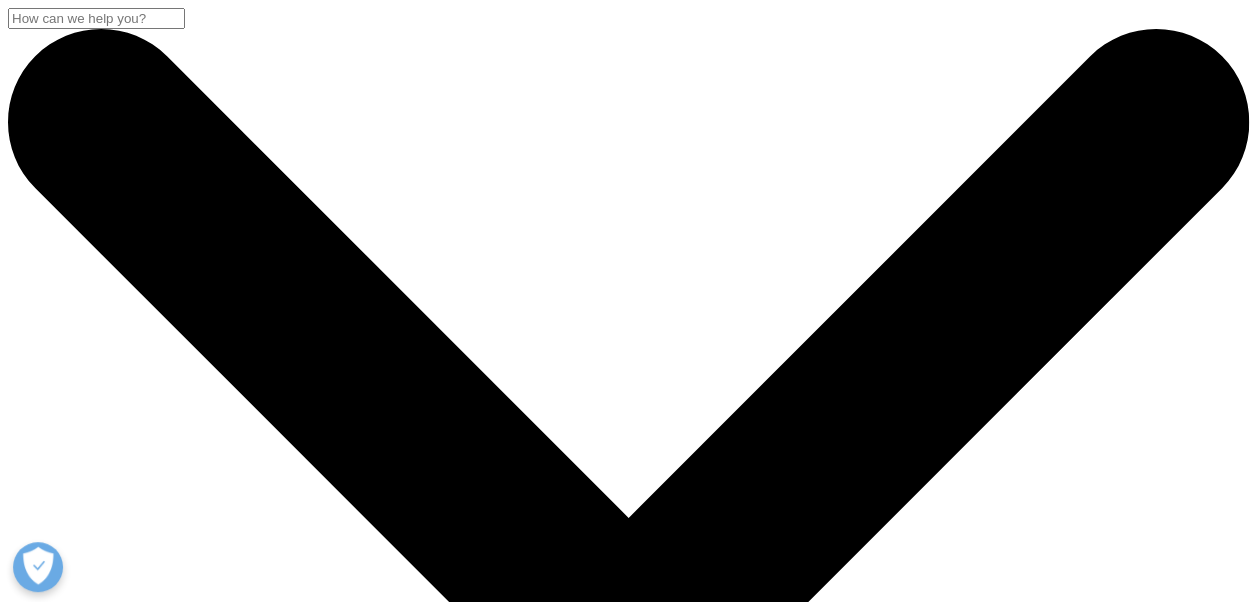click on "Choose a Region" at bounding box center (82, 3810) 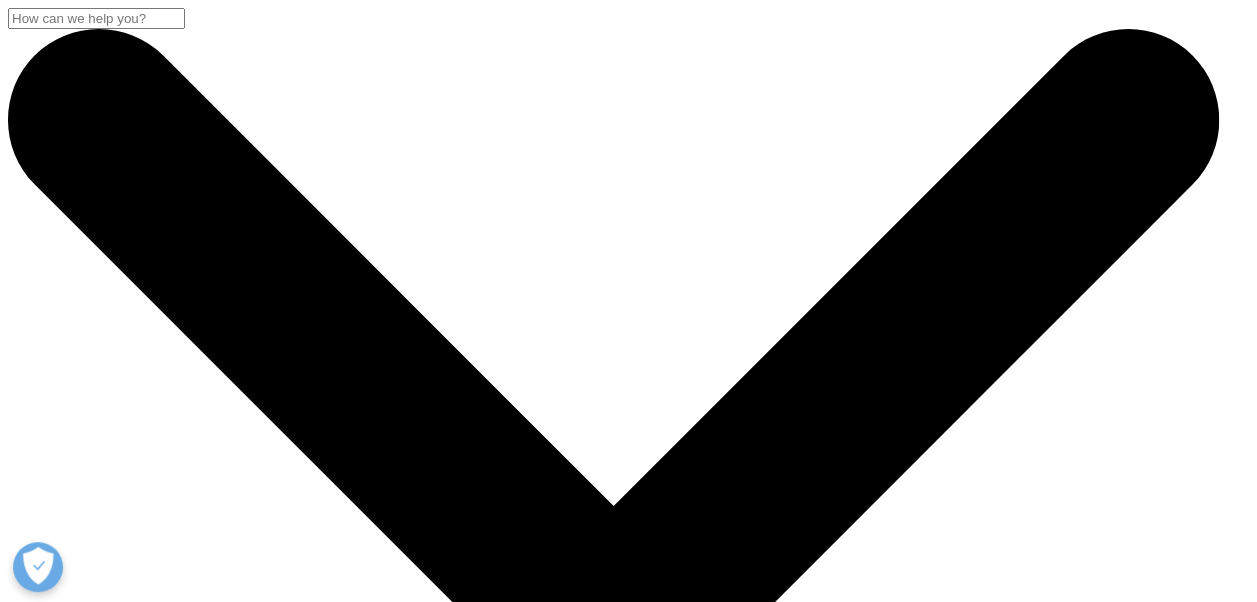 scroll, scrollTop: 0, scrollLeft: 0, axis: both 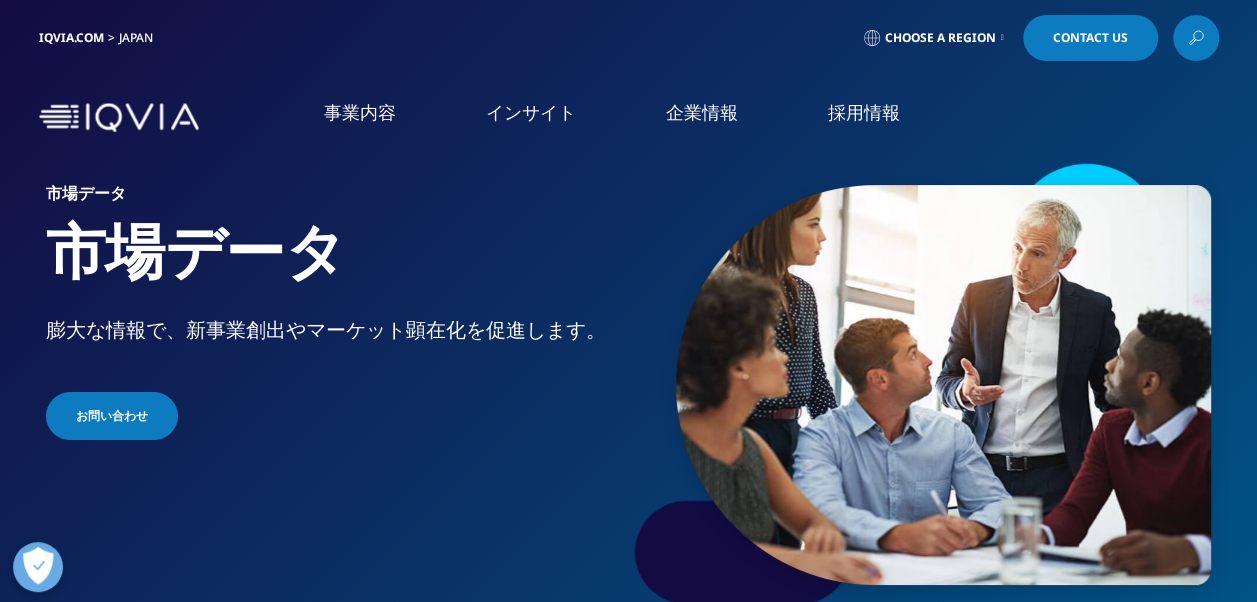 click at bounding box center [119, 117] 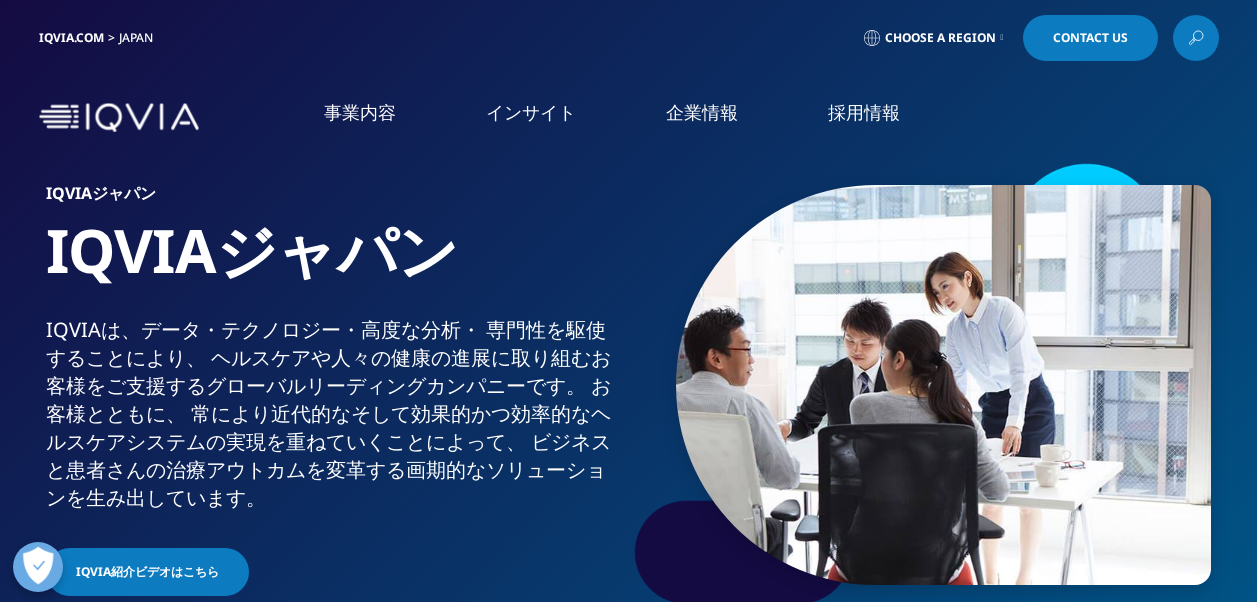 scroll, scrollTop: 0, scrollLeft: 0, axis: both 